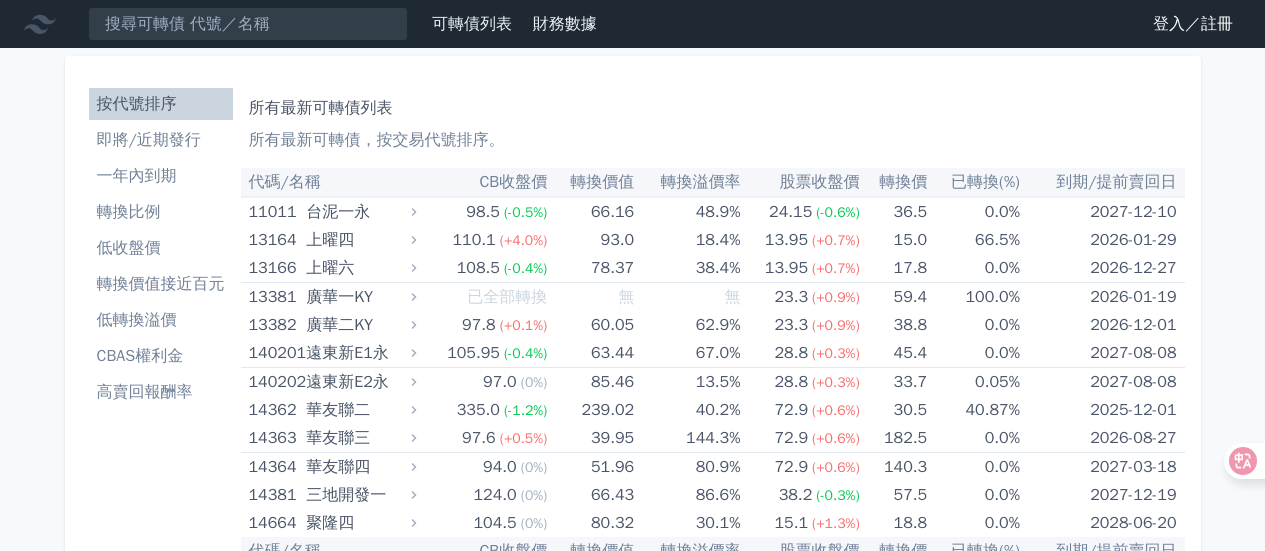 scroll, scrollTop: 0, scrollLeft: 0, axis: both 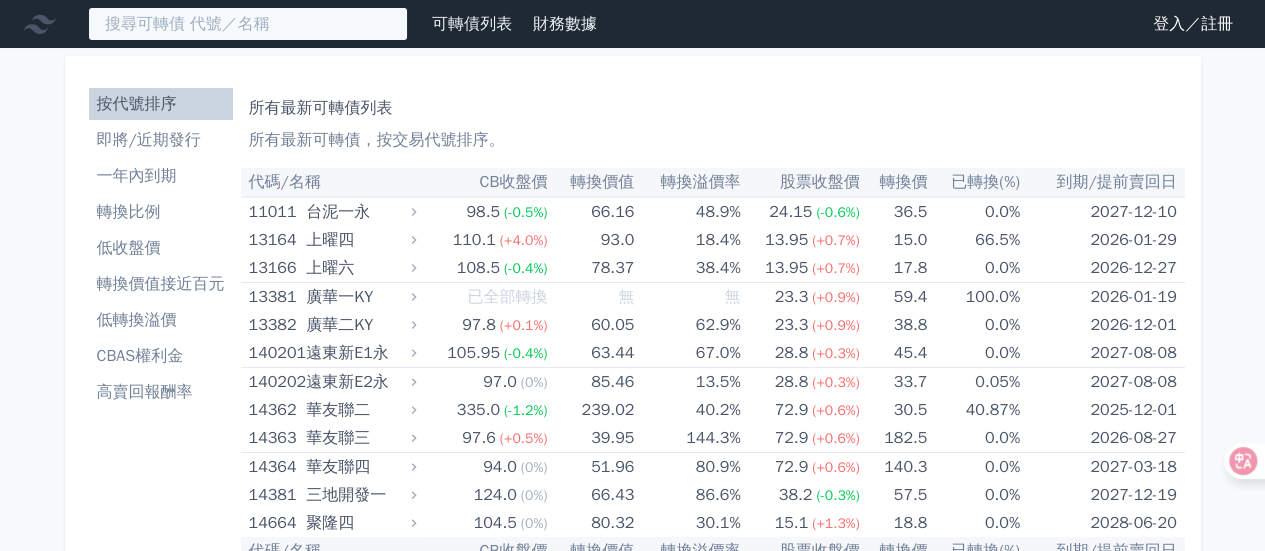 click at bounding box center [248, 24] 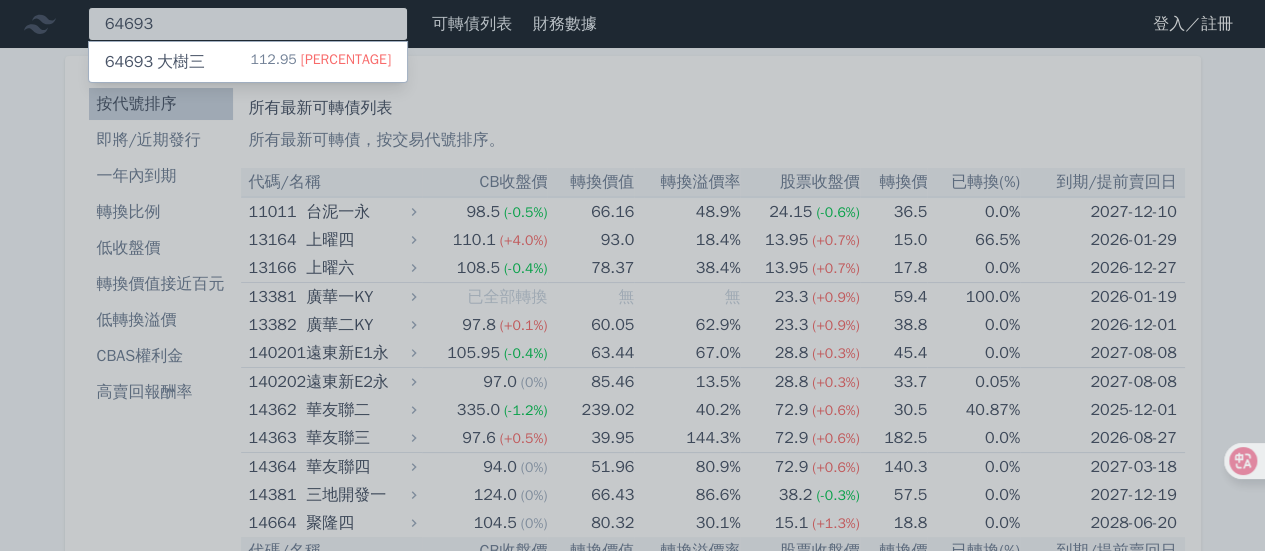 type on "64693" 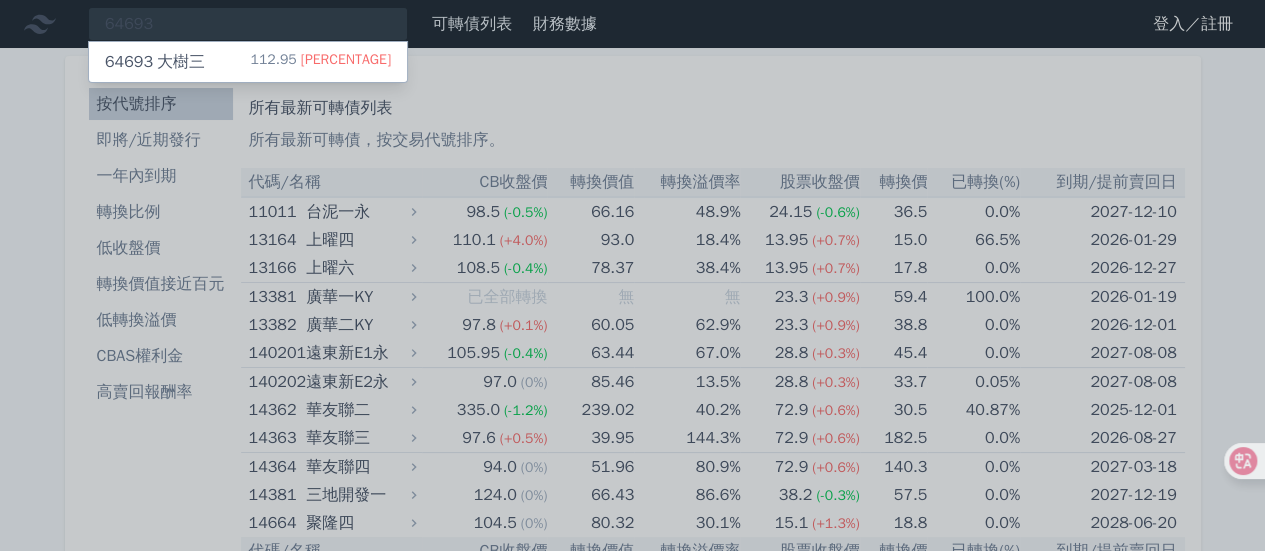 click on "64693 大樹三
112.95 +3.30%" at bounding box center (248, 62) 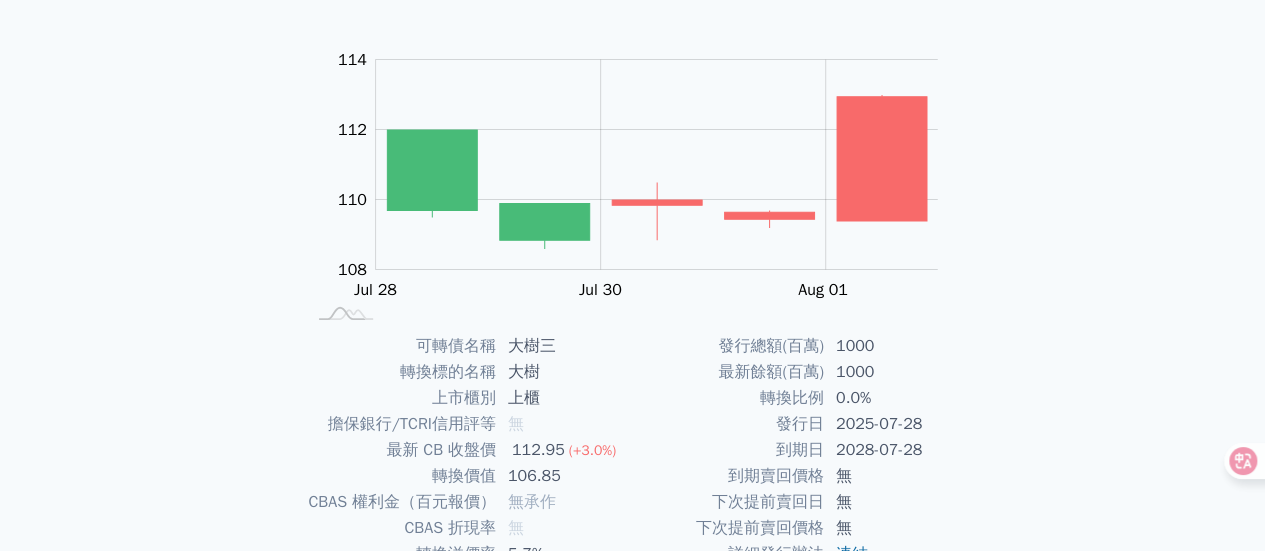 scroll, scrollTop: 100, scrollLeft: 0, axis: vertical 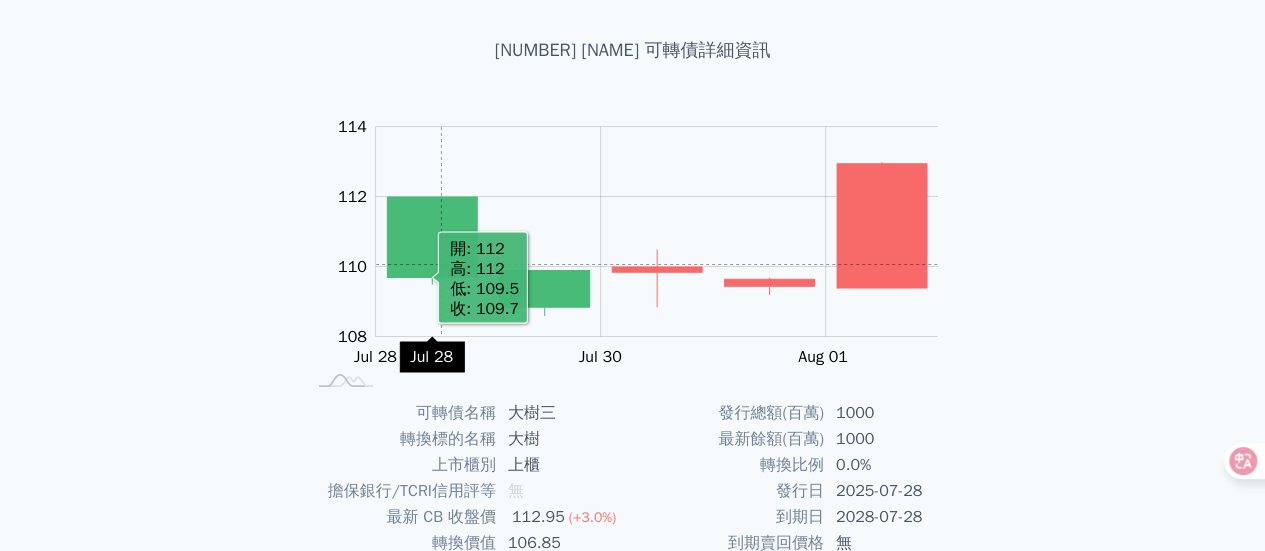click 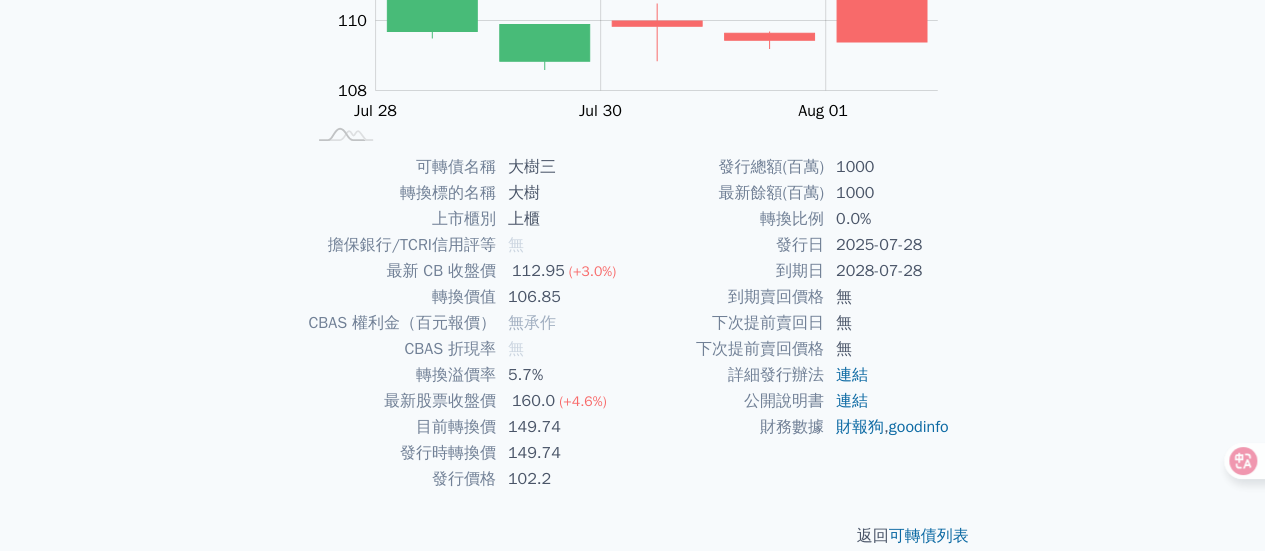scroll, scrollTop: 374, scrollLeft: 0, axis: vertical 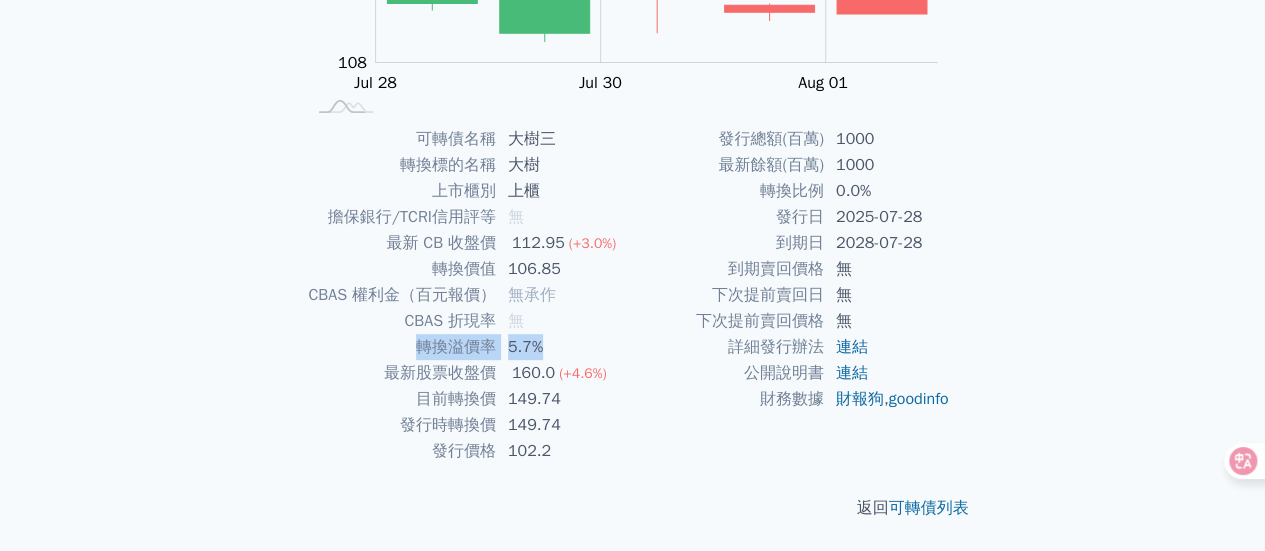 drag, startPoint x: 414, startPoint y: 345, endPoint x: 574, endPoint y: 341, distance: 160.04999 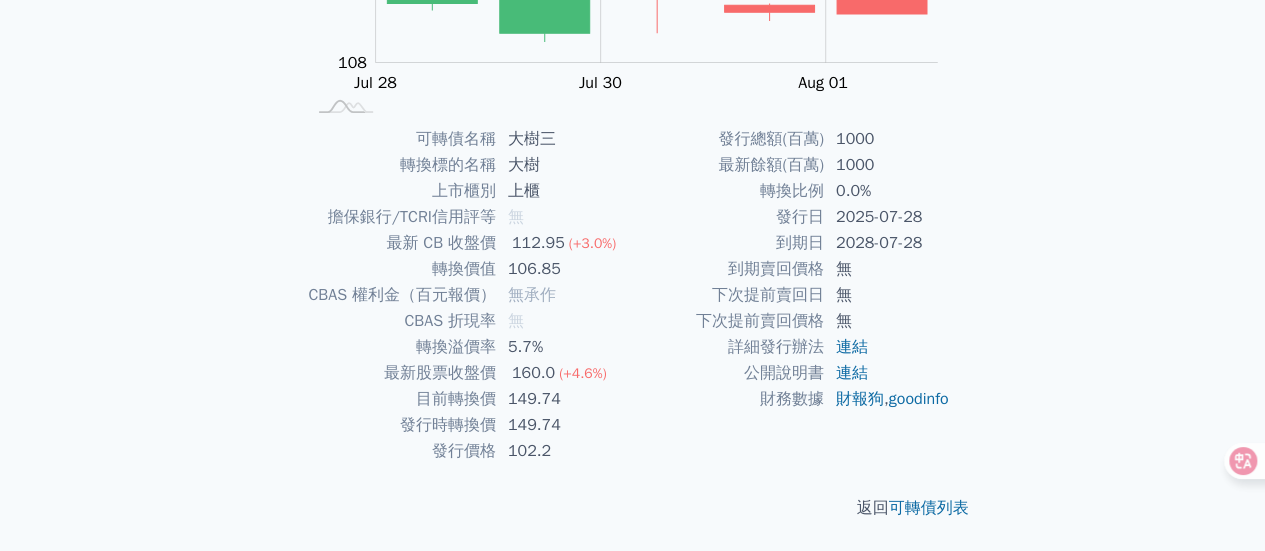 click on "詳細發行辦法" at bounding box center [728, 347] 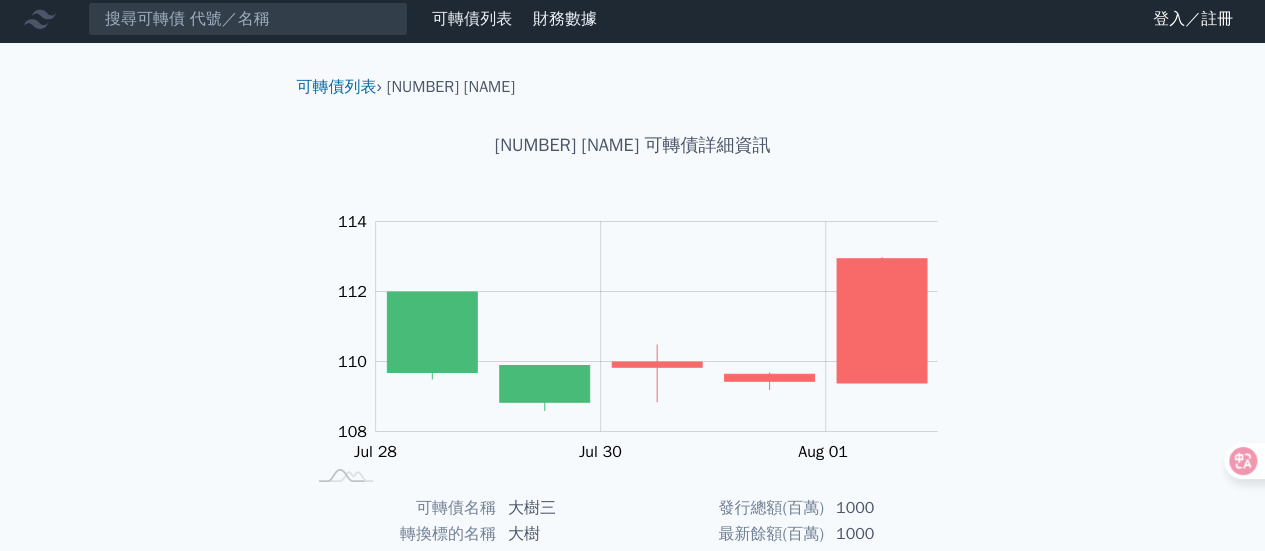 scroll, scrollTop: 0, scrollLeft: 0, axis: both 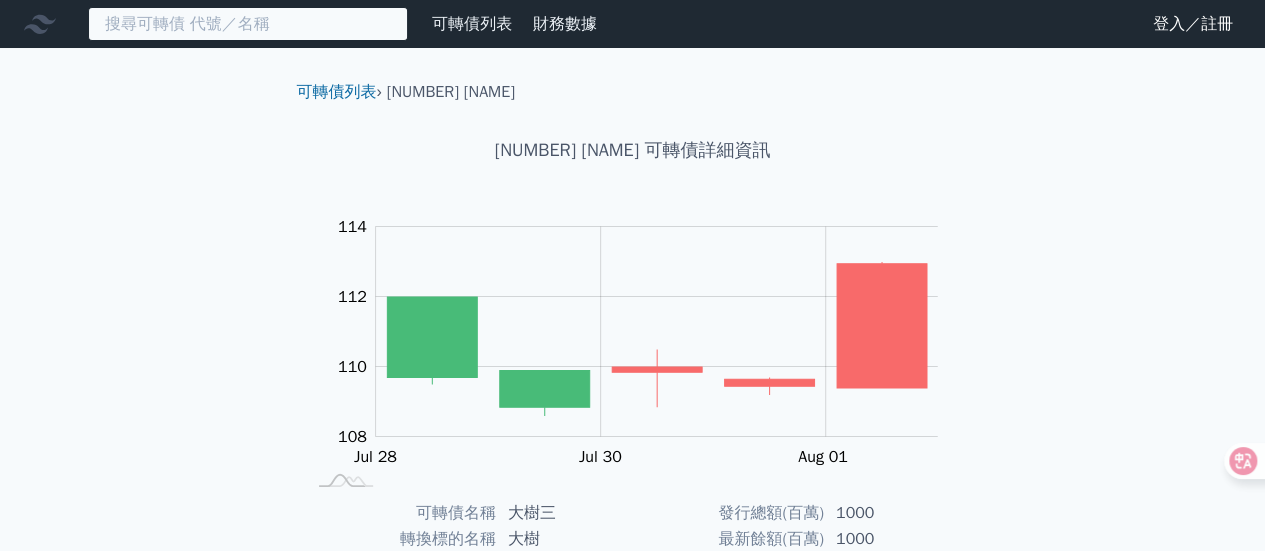 click at bounding box center (248, 24) 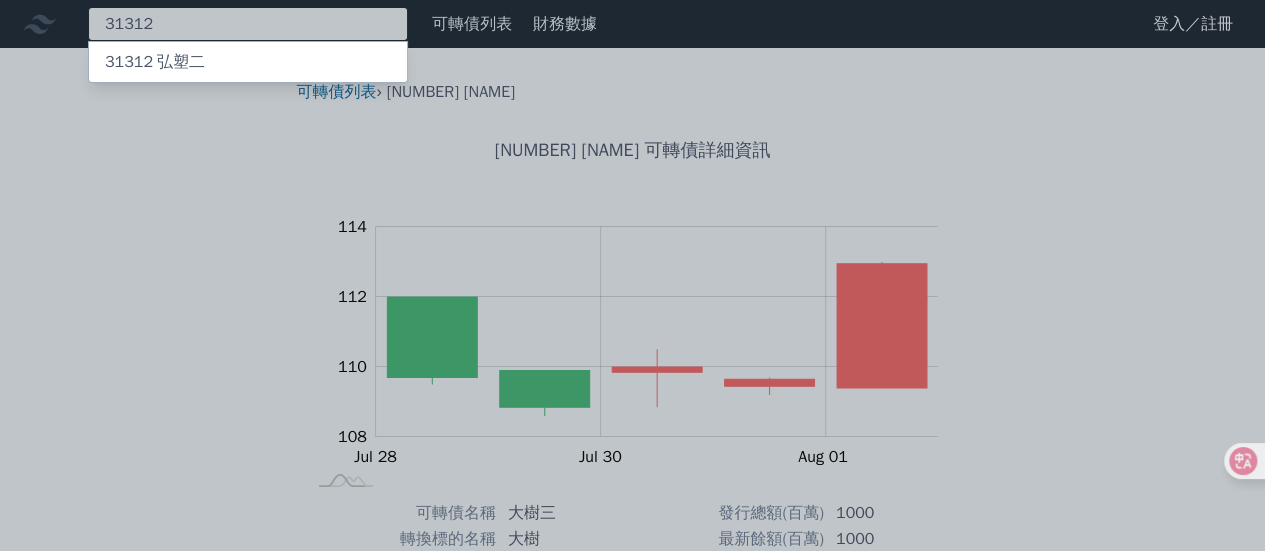 type on "31312" 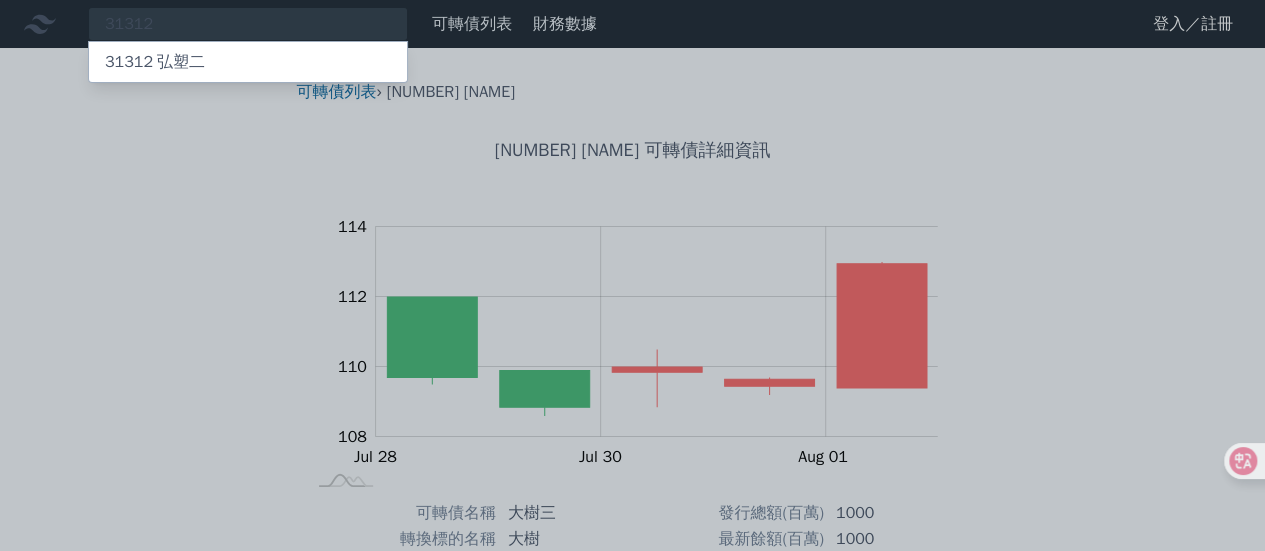 click on "31312 弘塑二" at bounding box center (248, 62) 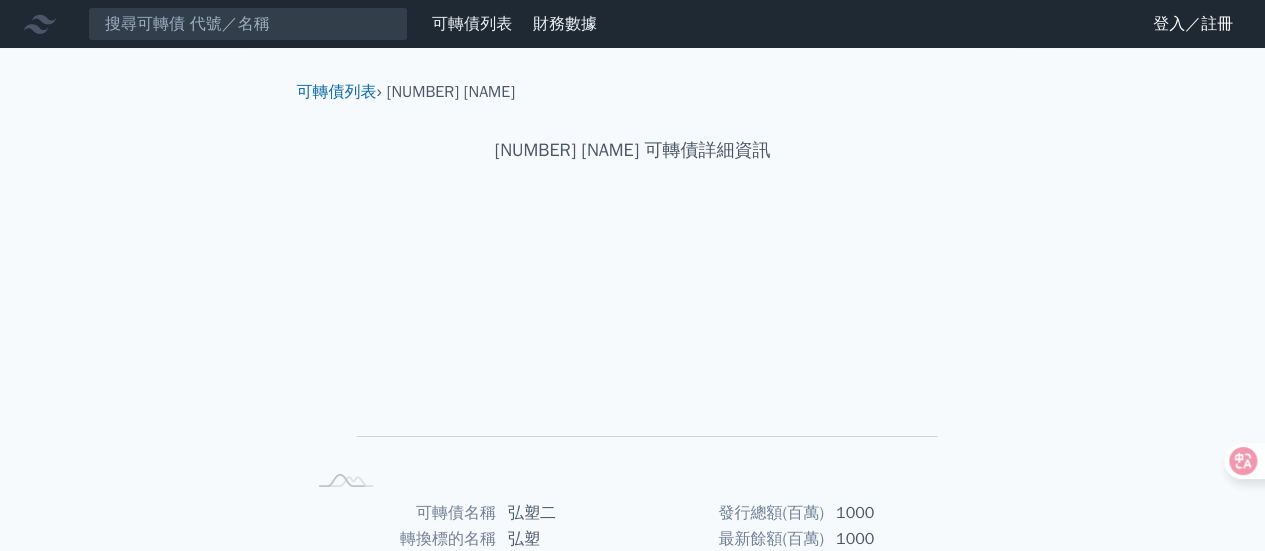 scroll, scrollTop: 374, scrollLeft: 0, axis: vertical 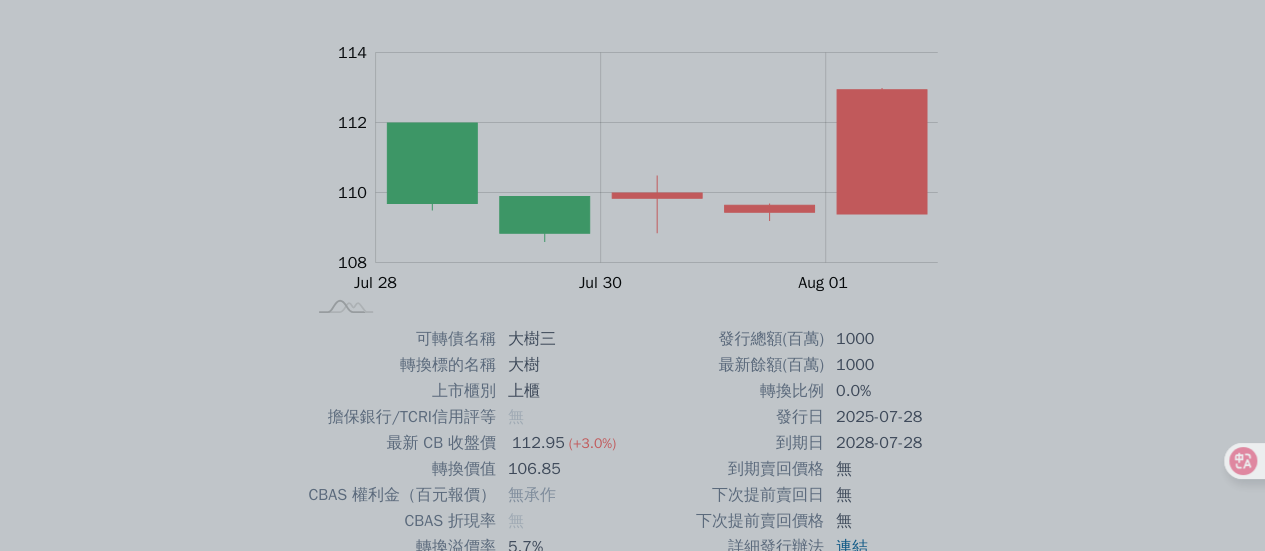 click at bounding box center (632, 275) 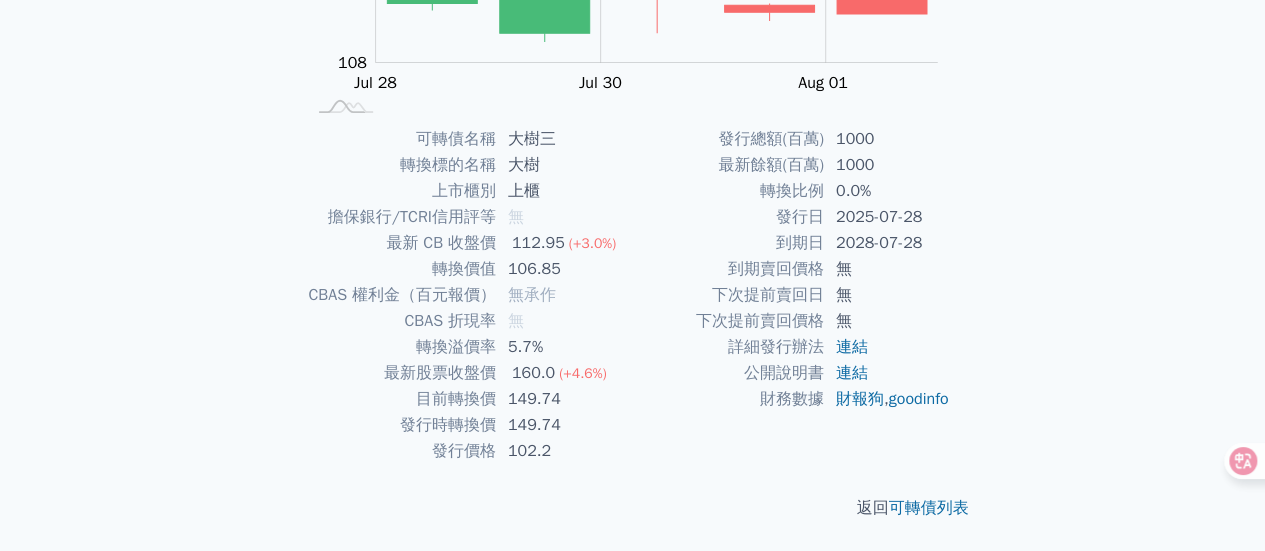 scroll, scrollTop: 0, scrollLeft: 0, axis: both 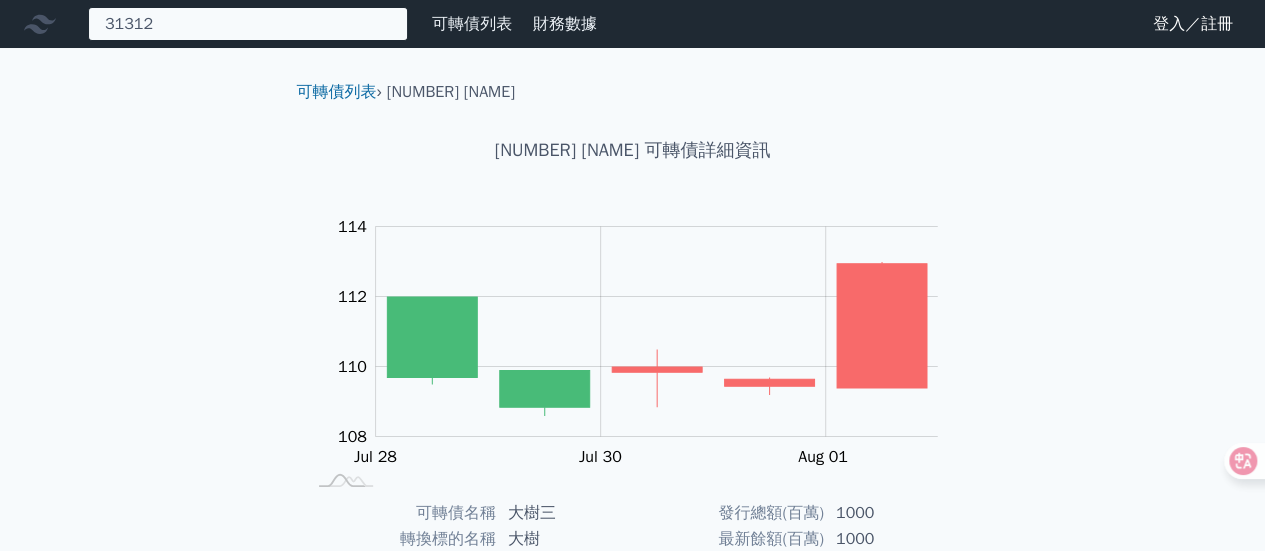 click on "31312
31312 弘塑二" at bounding box center (248, 24) 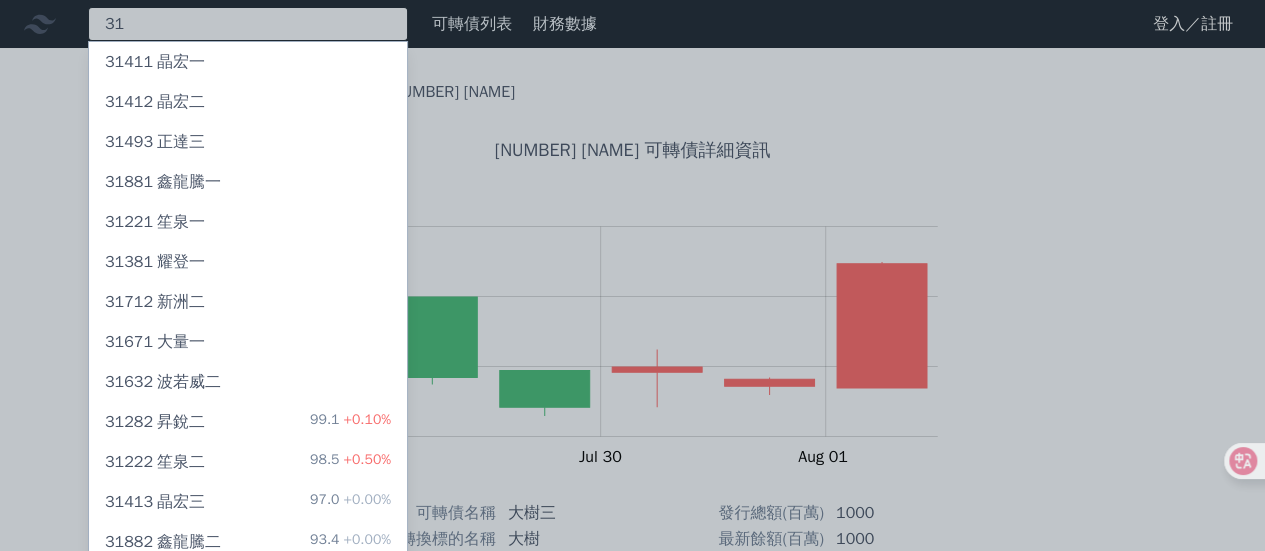 type on "3" 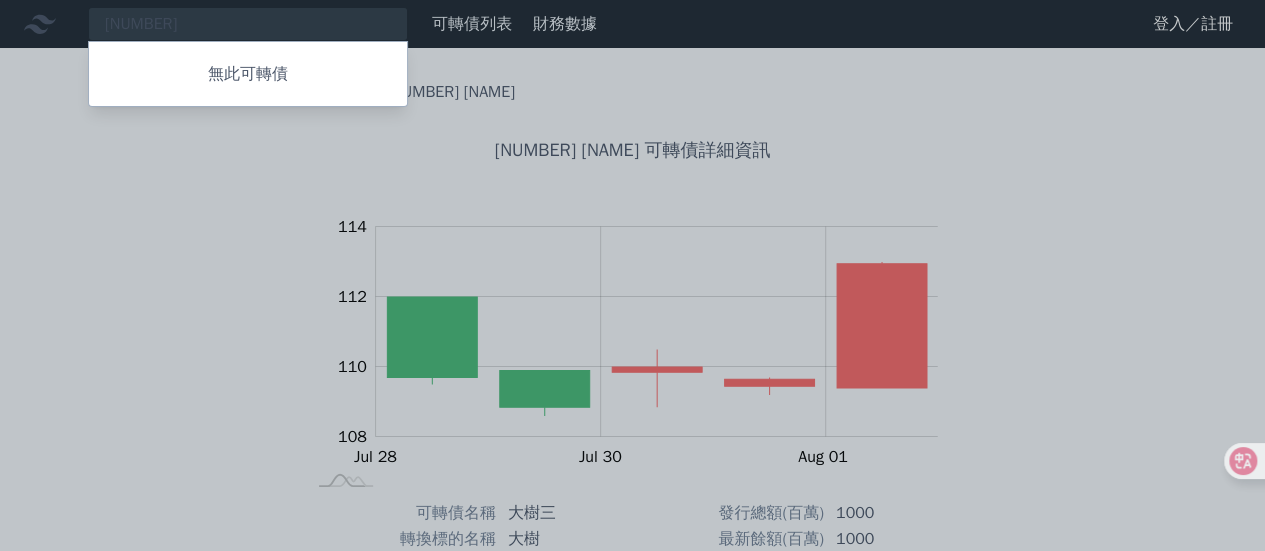 drag, startPoint x: 869, startPoint y: 175, endPoint x: 879, endPoint y: 18, distance: 157.31815 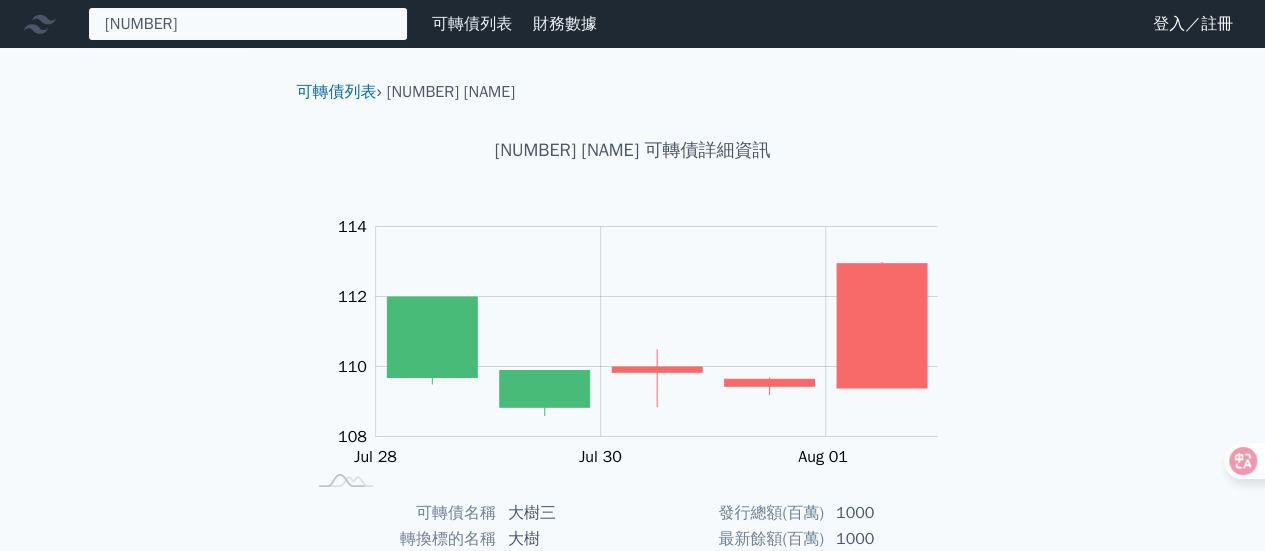 click on "4581
無此可轉債" at bounding box center (248, 24) 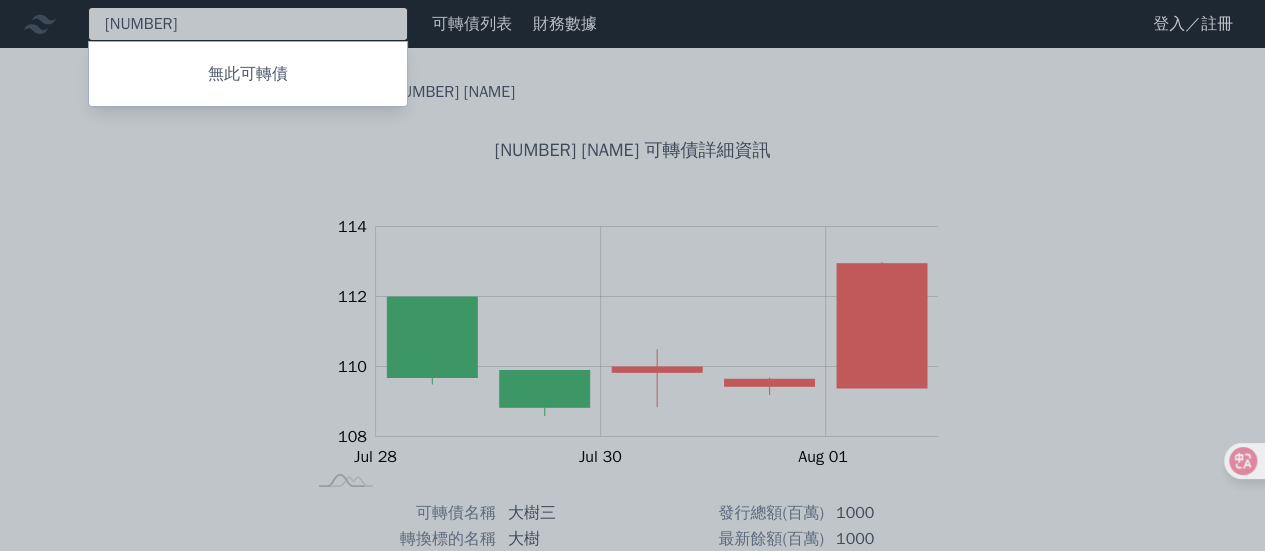 type on "4" 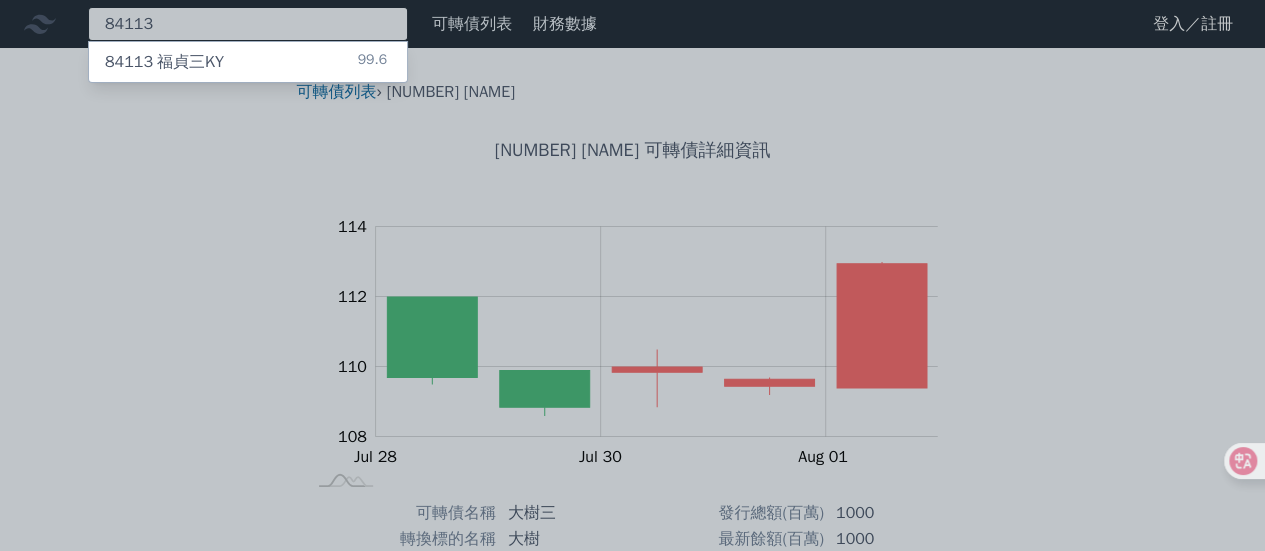 type on "84113" 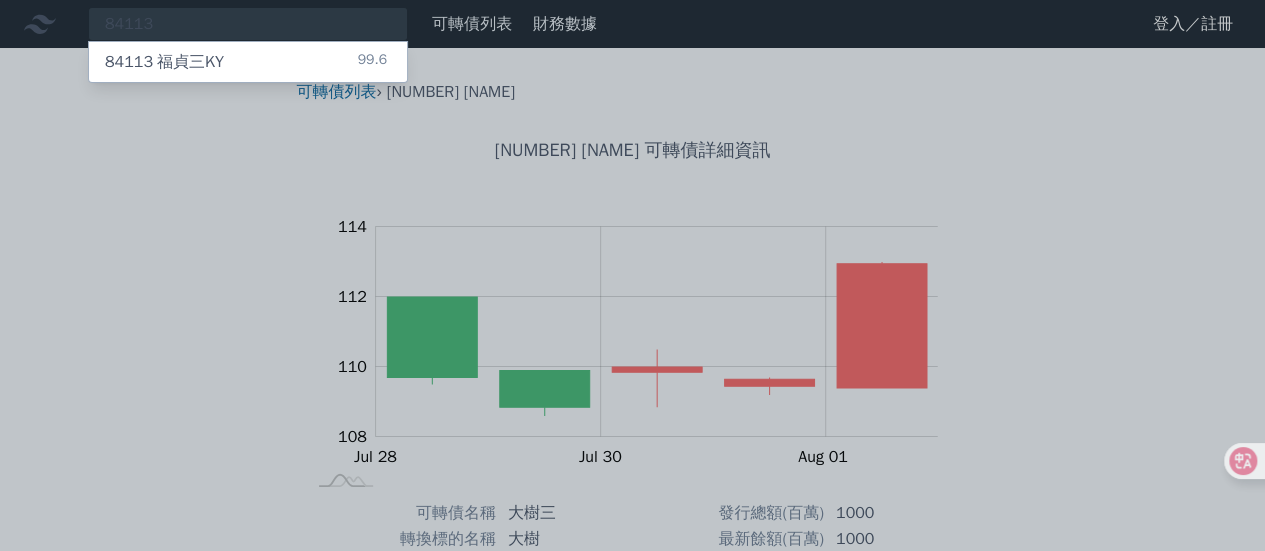 click on "84113 福貞三KY
99.6" at bounding box center [248, 62] 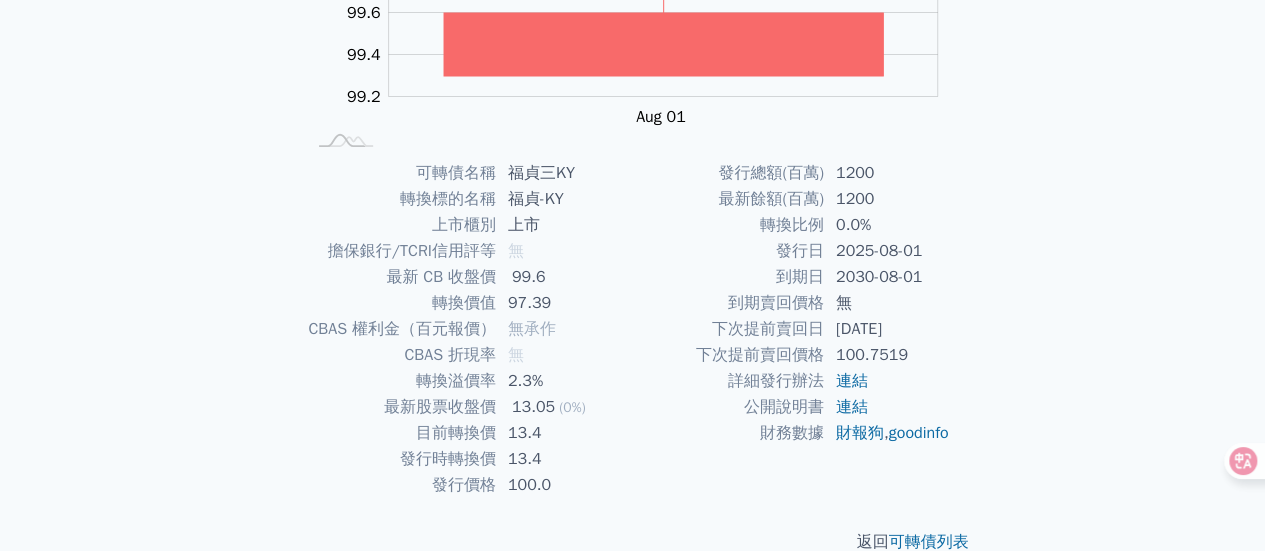 scroll, scrollTop: 374, scrollLeft: 0, axis: vertical 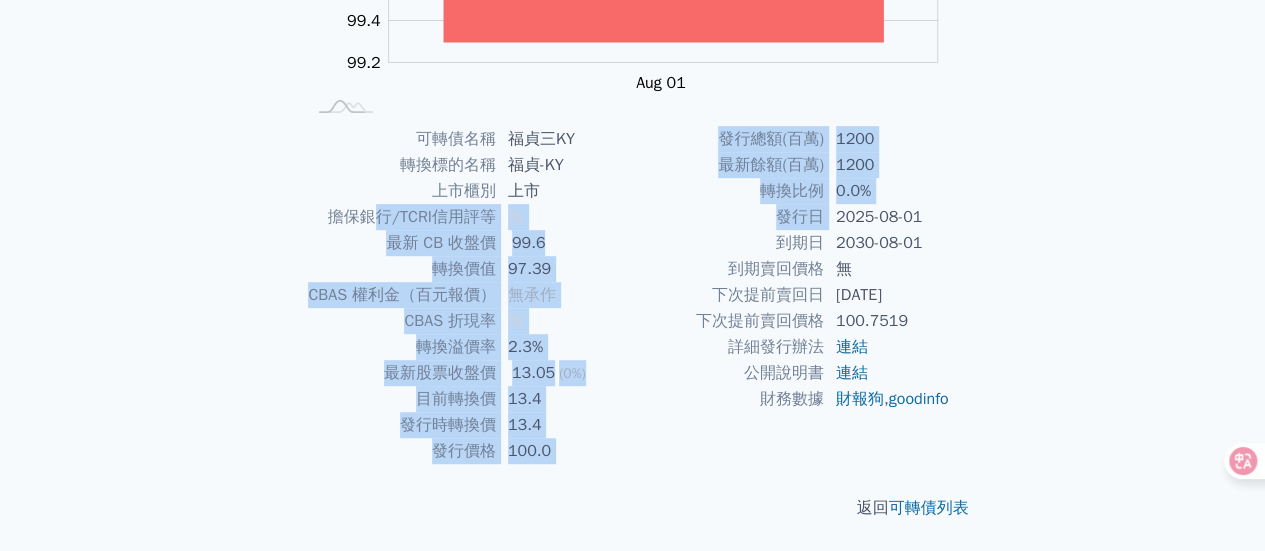 drag, startPoint x: 838, startPoint y: 213, endPoint x: 352, endPoint y: 165, distance: 488.36462 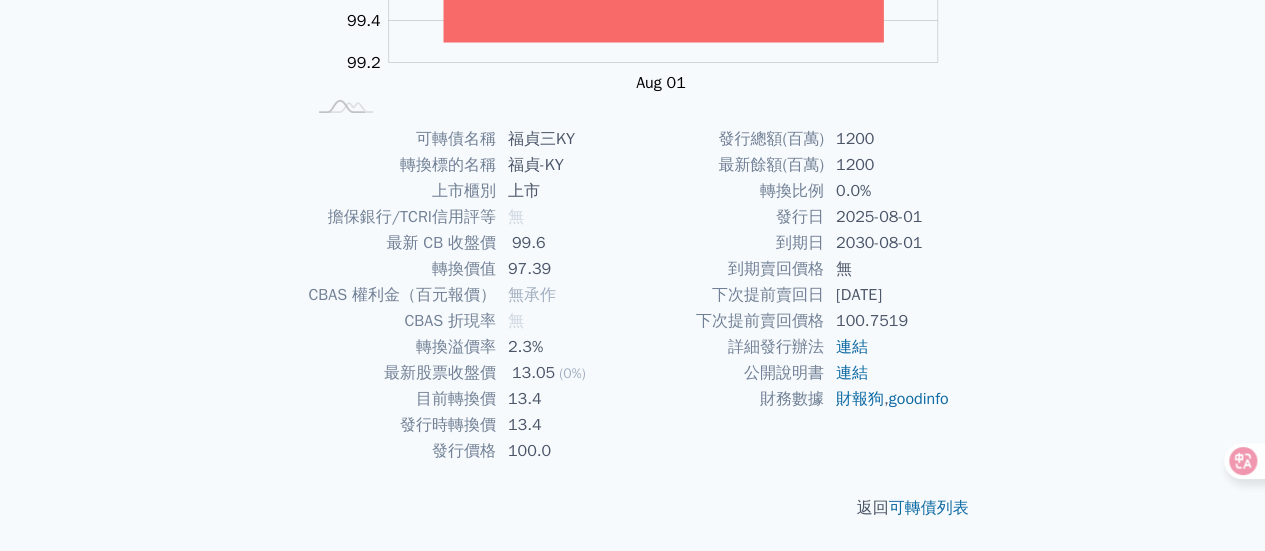 click on "可轉債列表
財務數據
可轉債列表
財務數據
登入／註冊
登入／註冊
可轉債列表  ›
84113 福貞三KY
84113 福貞三KY 可轉債詳細資訊
Zoom Out 100.0 98.6 98.8 99.0 99.2 99.4 99.6 99.8 100.0 100.2 100.4 L Aug 01 Aug 02 Aug 03 100%" at bounding box center (632, 89) 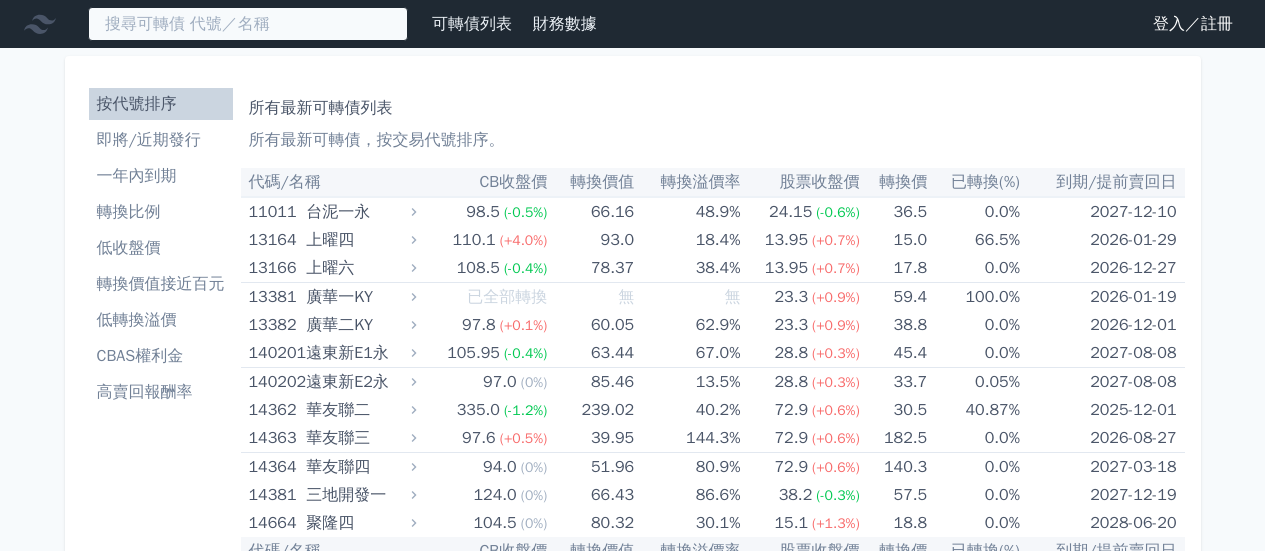 click at bounding box center (248, 24) 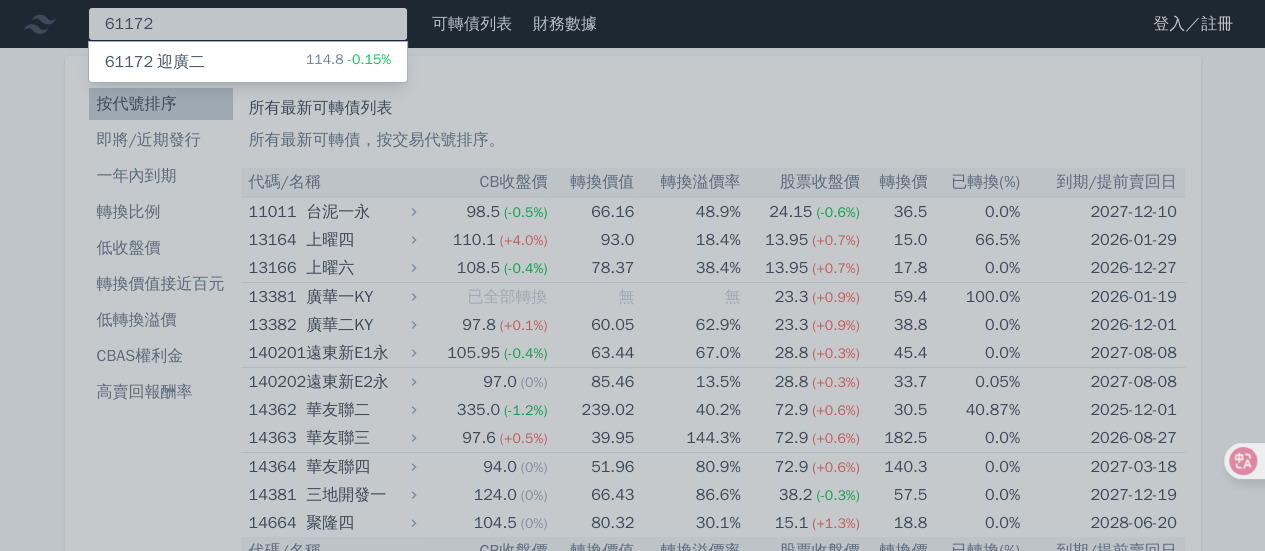 type on "61172" 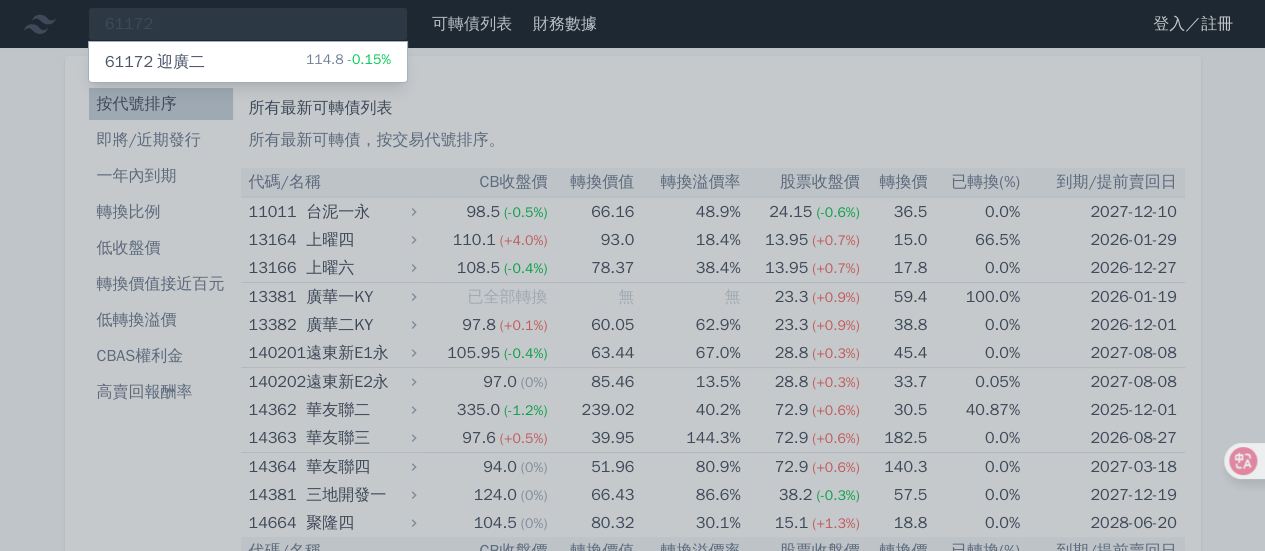 click on "61172 迎廣二
114.8 -0.15%" at bounding box center (248, 62) 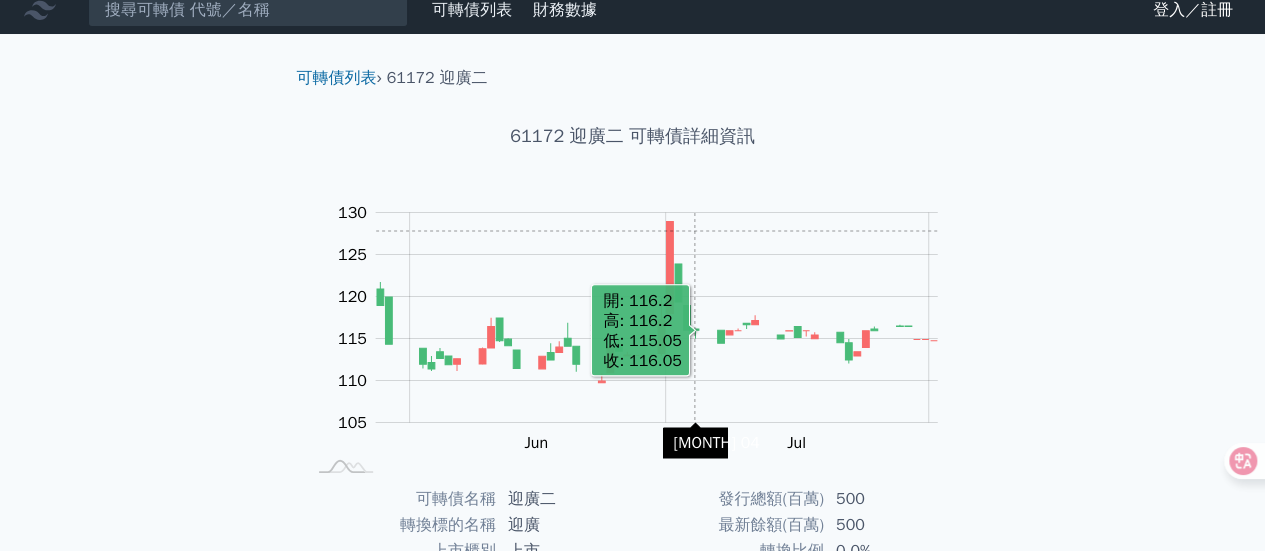 scroll, scrollTop: 300, scrollLeft: 0, axis: vertical 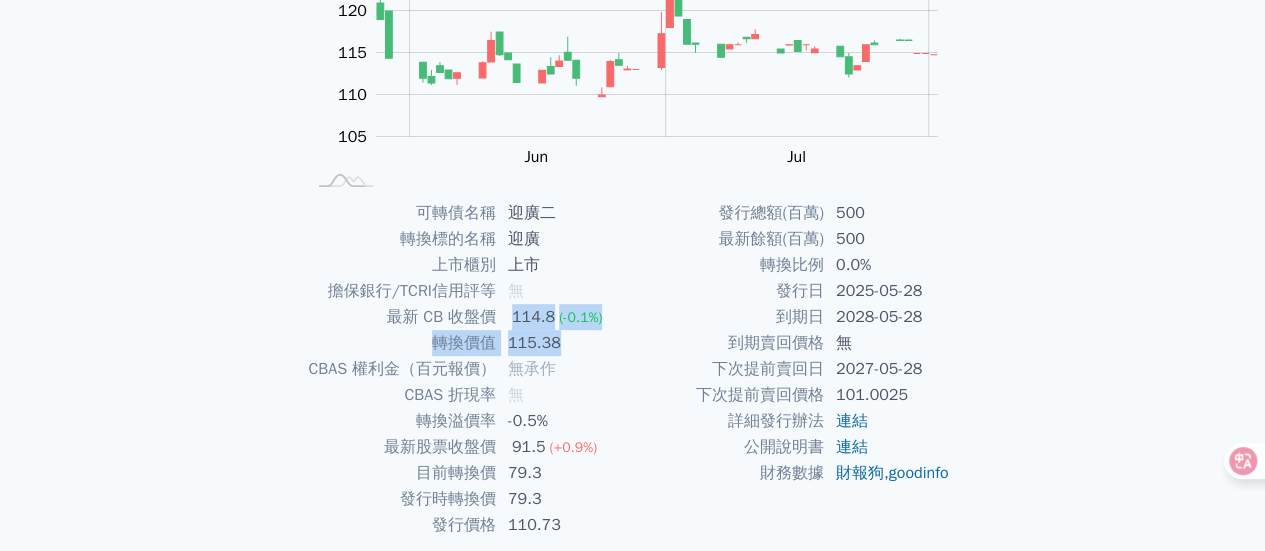 drag, startPoint x: 553, startPoint y: 318, endPoint x: 596, endPoint y: 341, distance: 48.76474 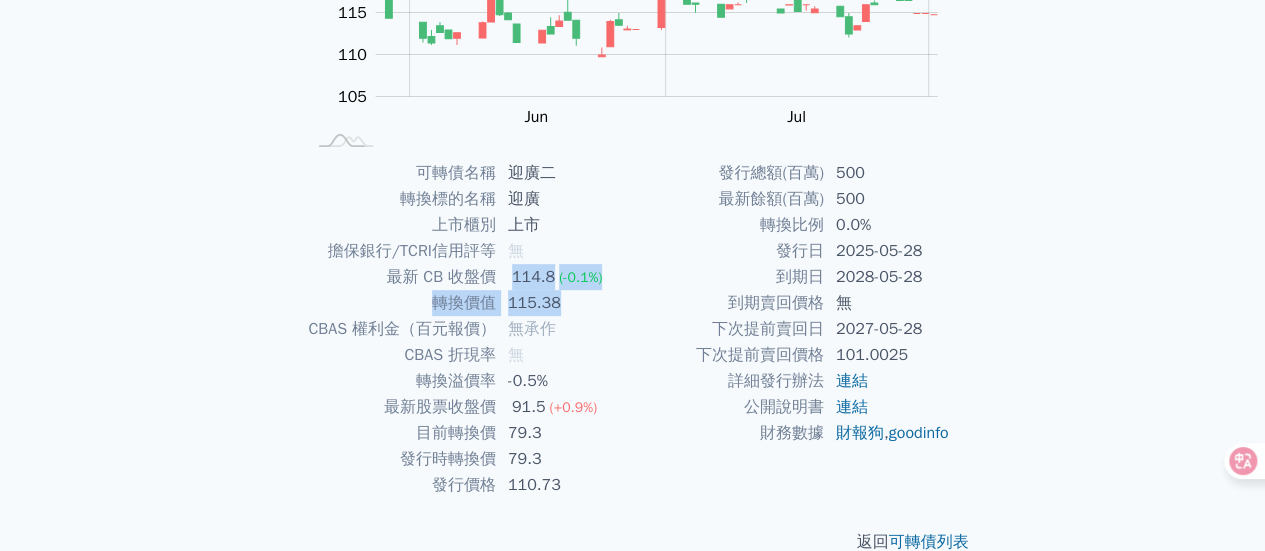 scroll, scrollTop: 374, scrollLeft: 0, axis: vertical 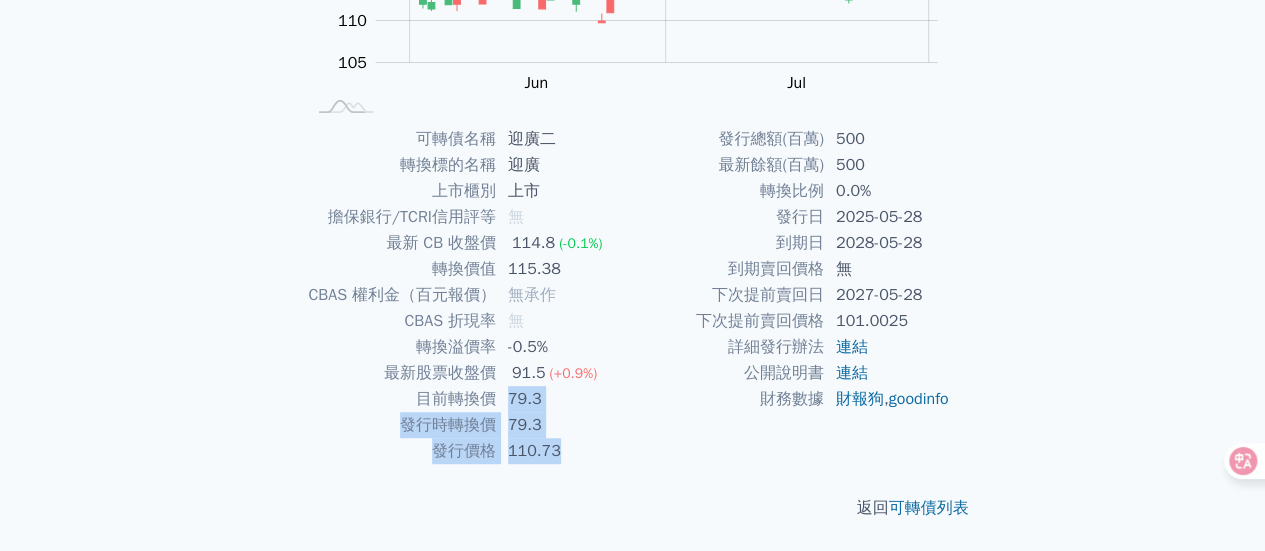 drag, startPoint x: 559, startPoint y: 403, endPoint x: 629, endPoint y: 454, distance: 86.608315 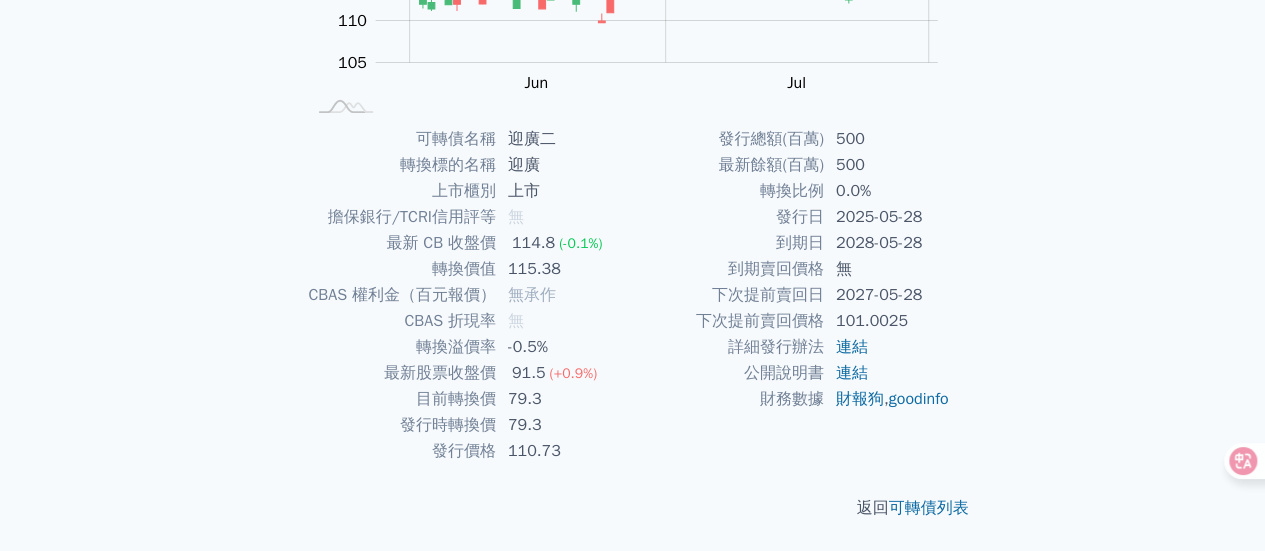 click on "返回  可轉債列表" at bounding box center (633, 508) 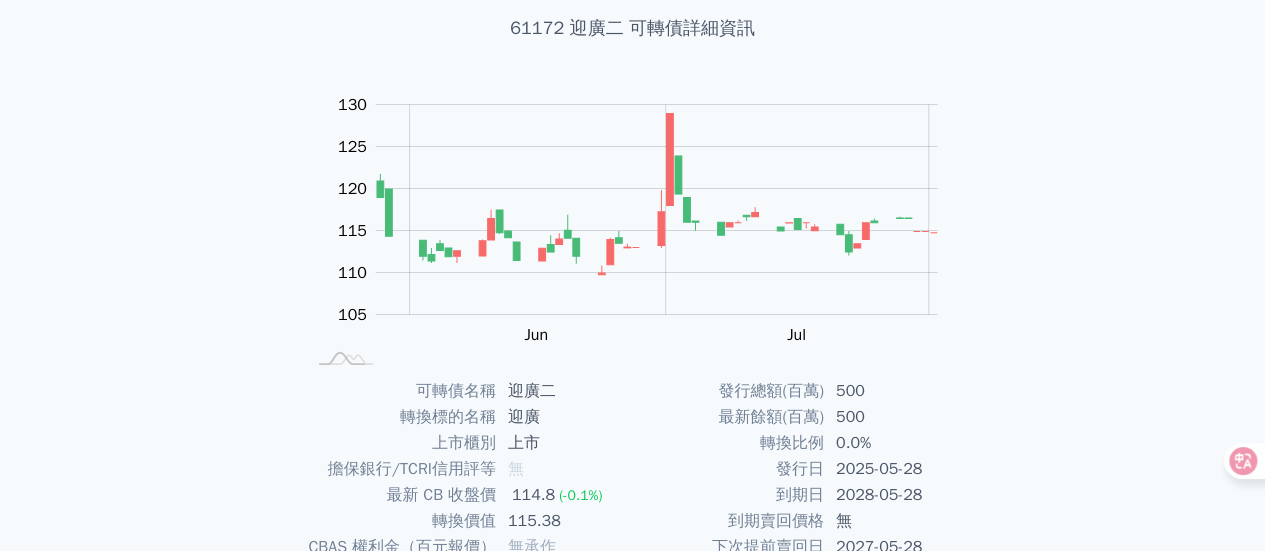 scroll, scrollTop: 0, scrollLeft: 0, axis: both 